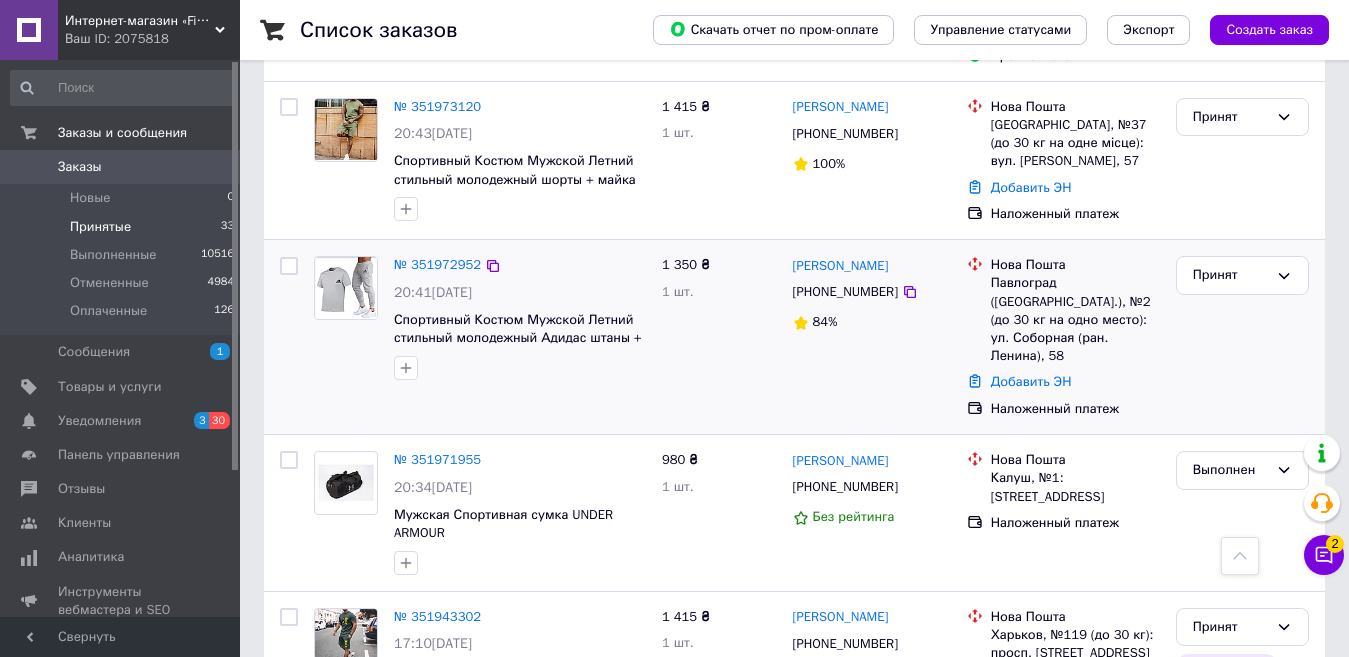 scroll, scrollTop: 2200, scrollLeft: 0, axis: vertical 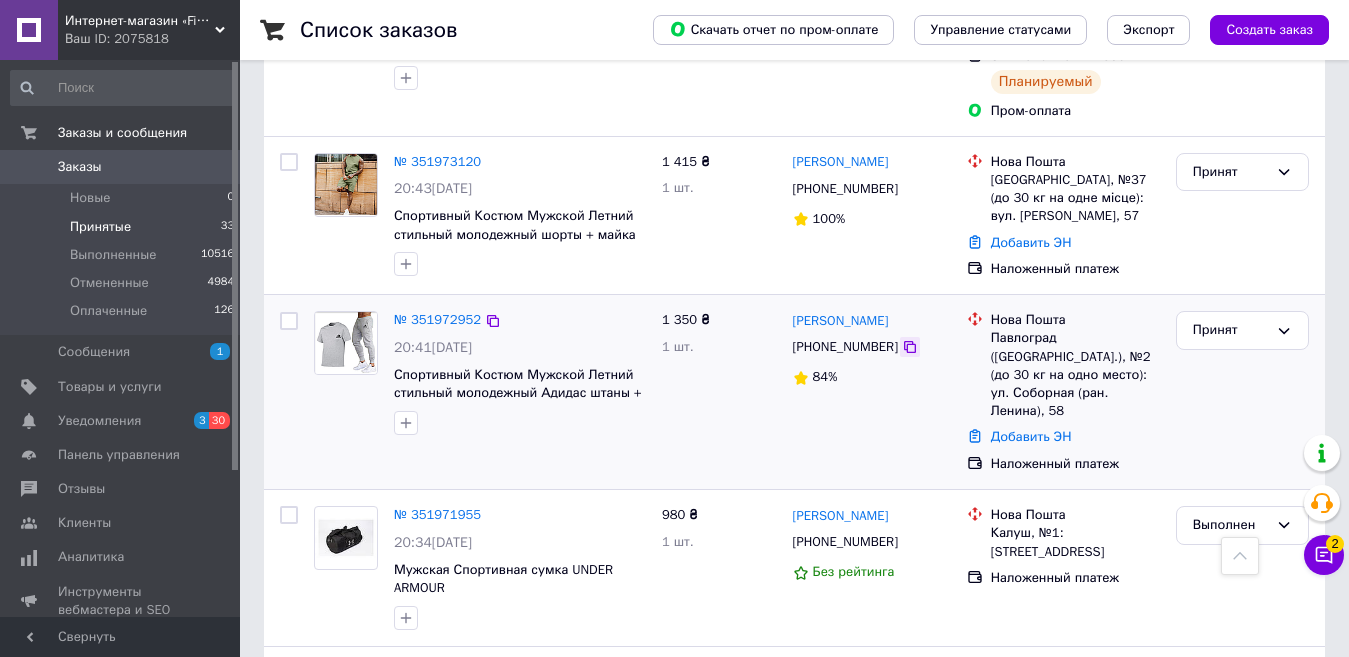 click 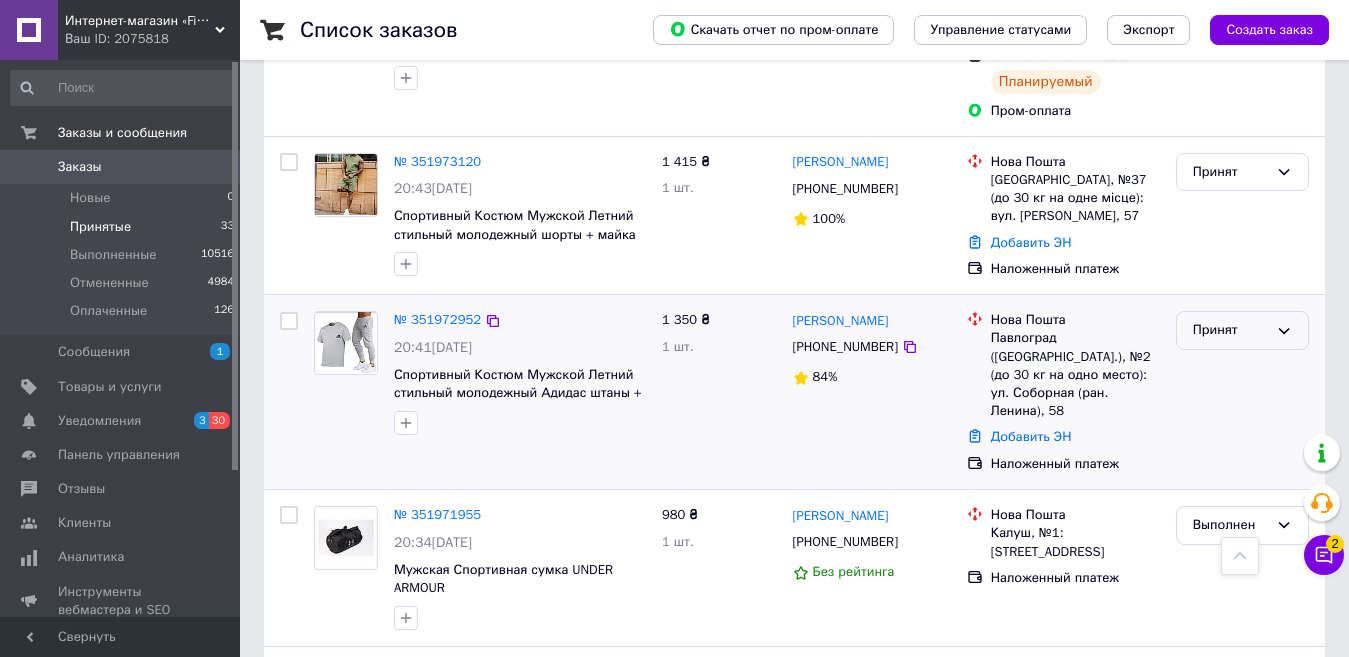 click on "Принят" at bounding box center (1230, 330) 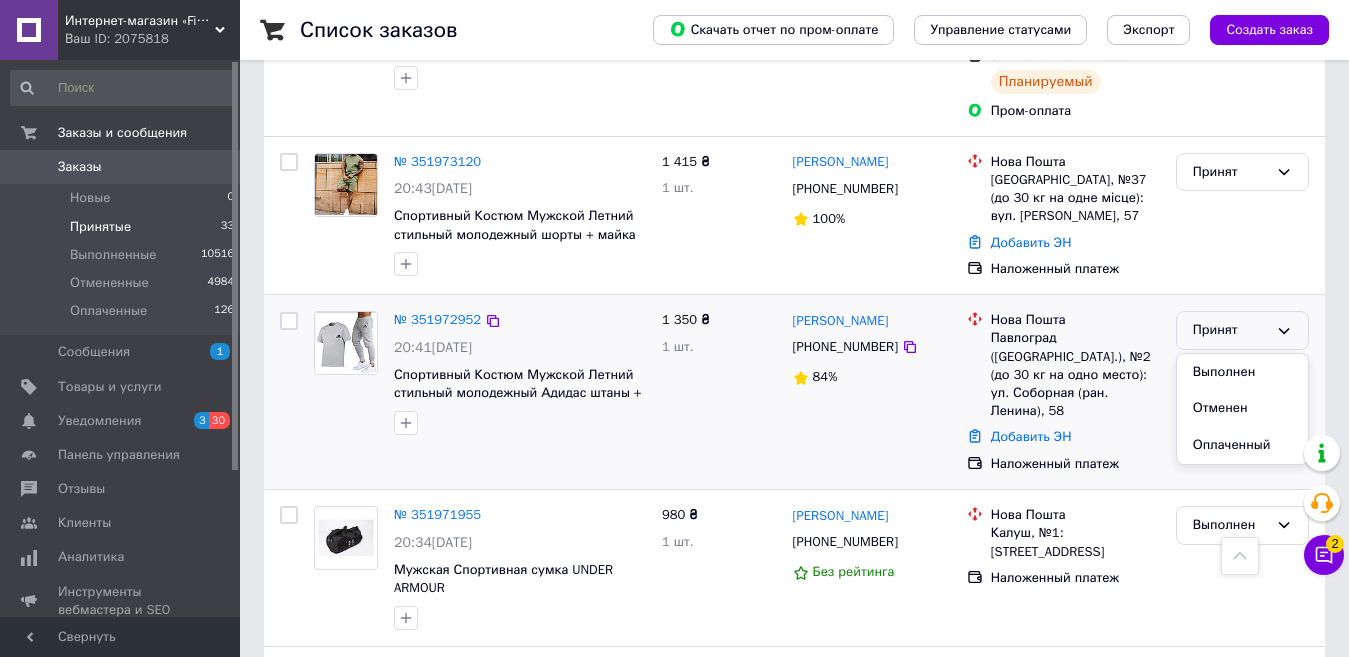 click on "Выполнен" at bounding box center [1242, 372] 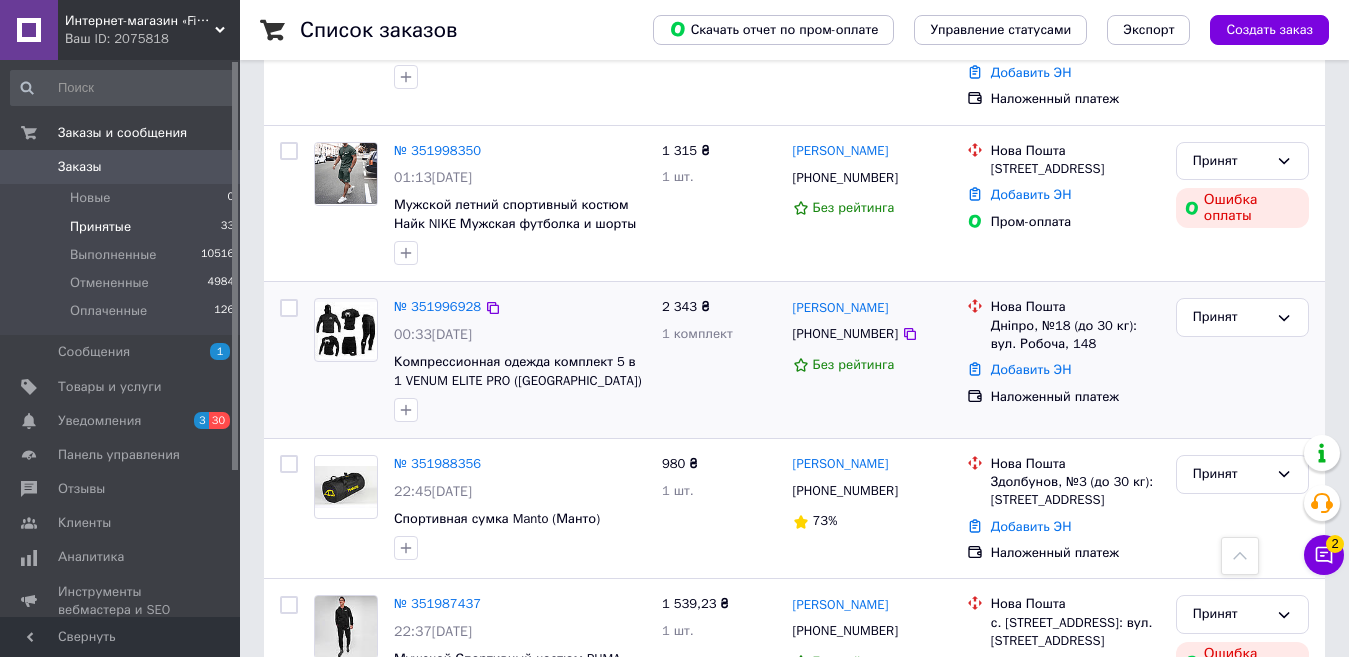 scroll, scrollTop: 843, scrollLeft: 0, axis: vertical 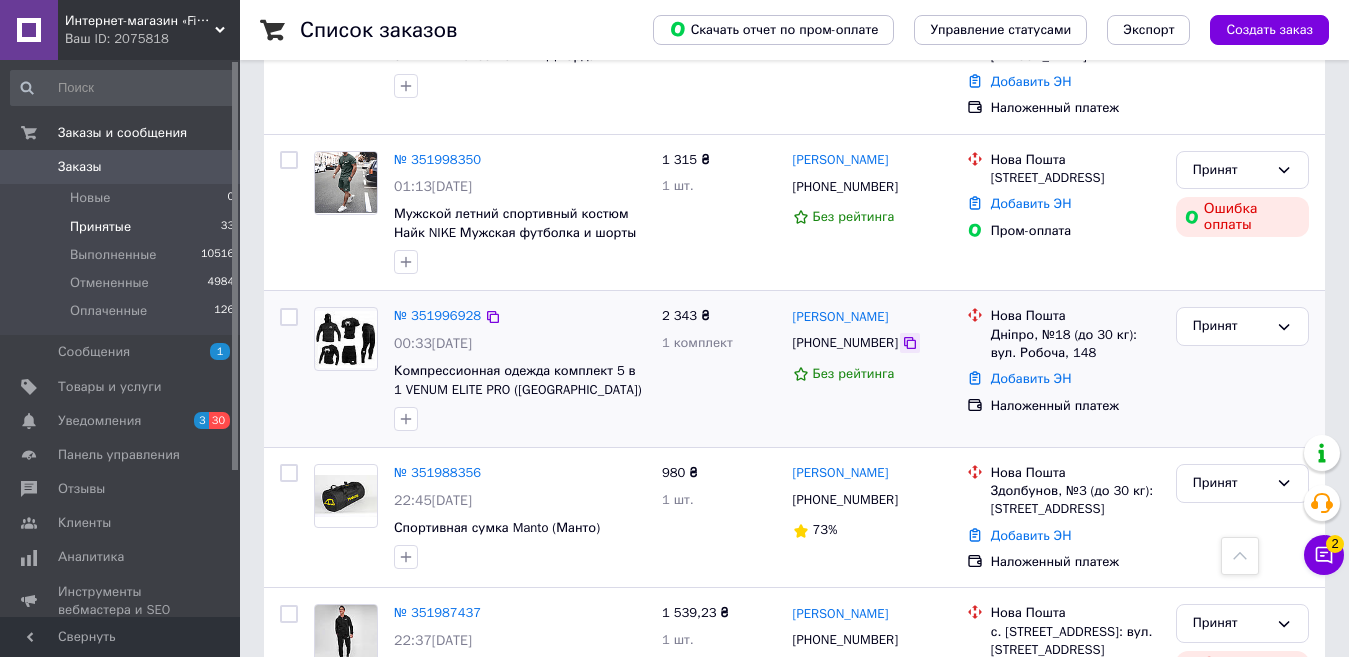 click 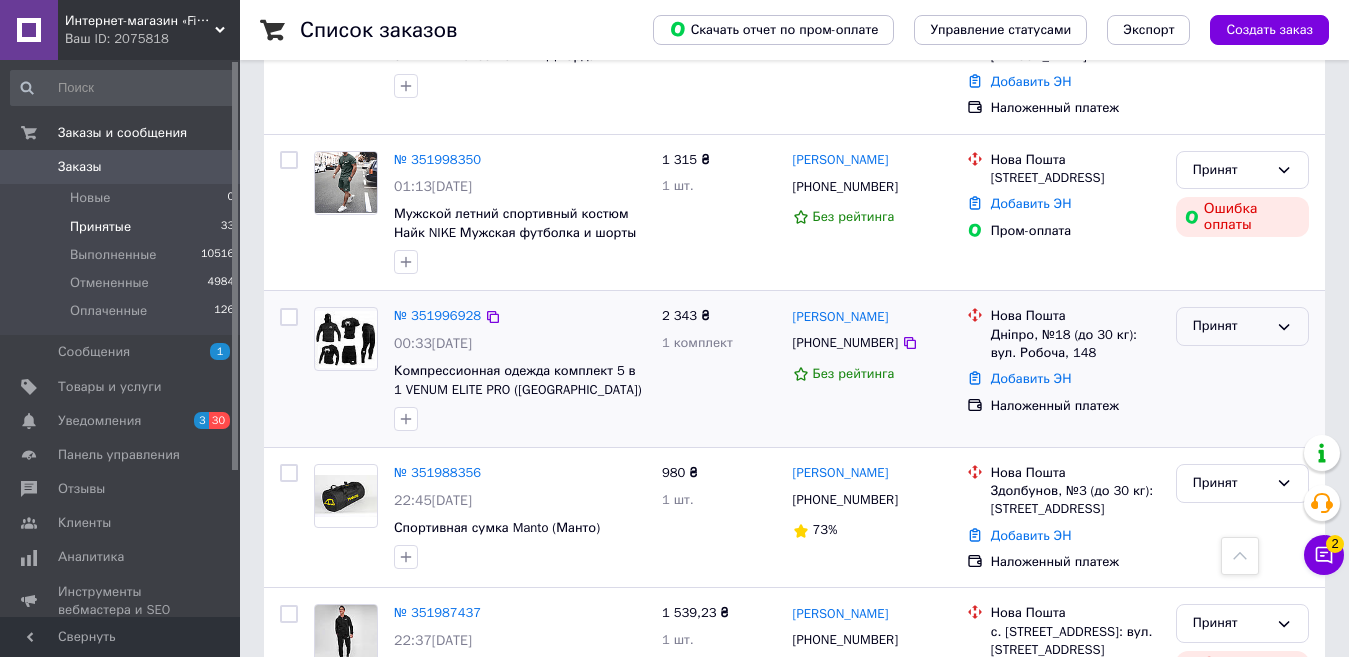 click on "Принят" at bounding box center (1230, 326) 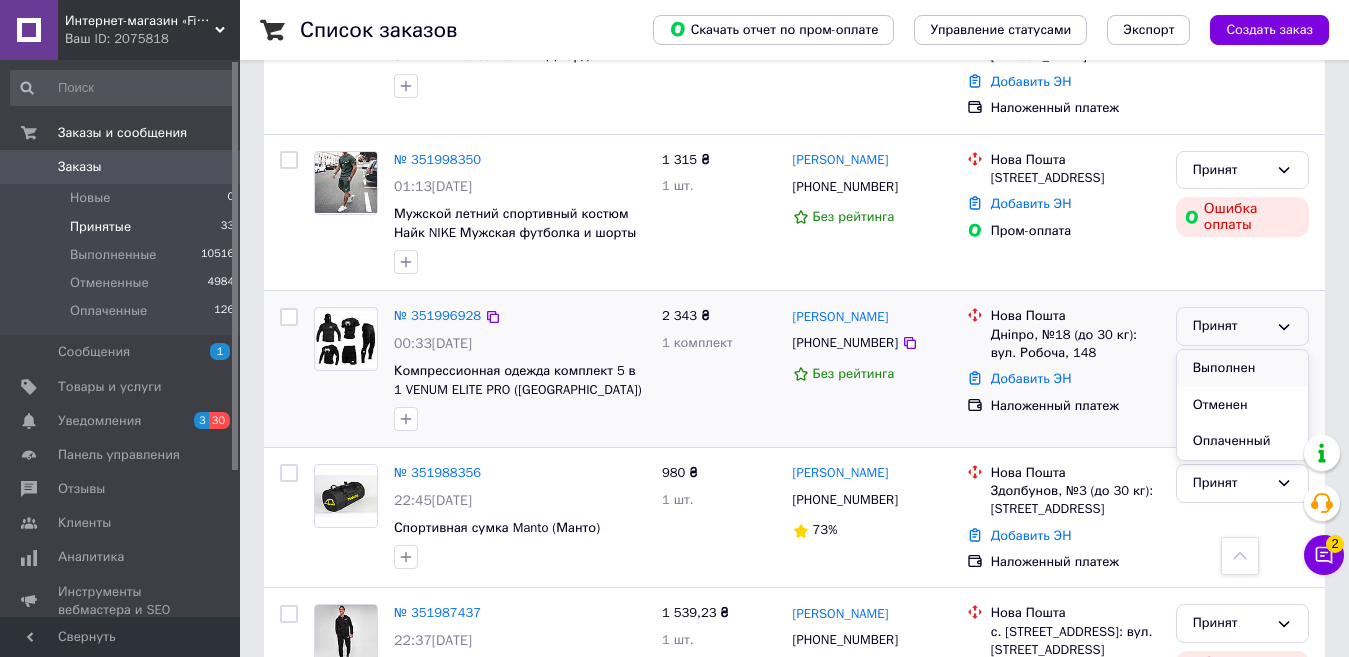 click on "Выполнен" at bounding box center [1242, 368] 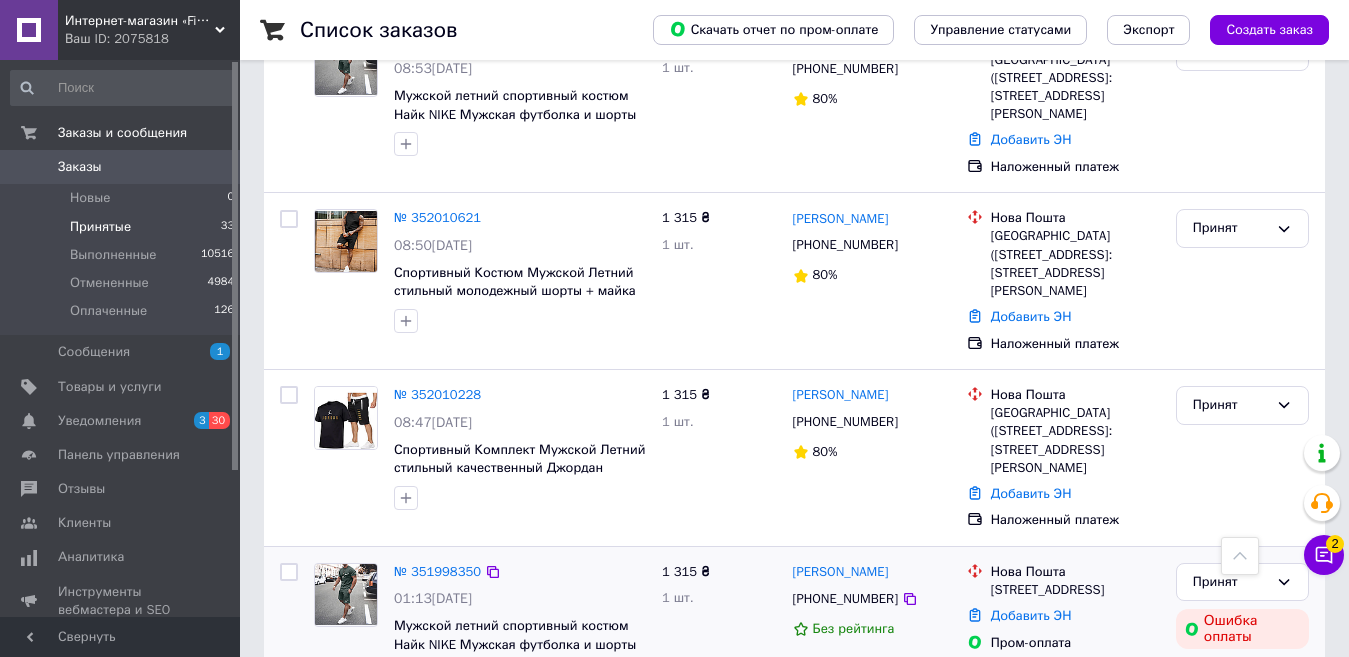 scroll, scrollTop: 443, scrollLeft: 0, axis: vertical 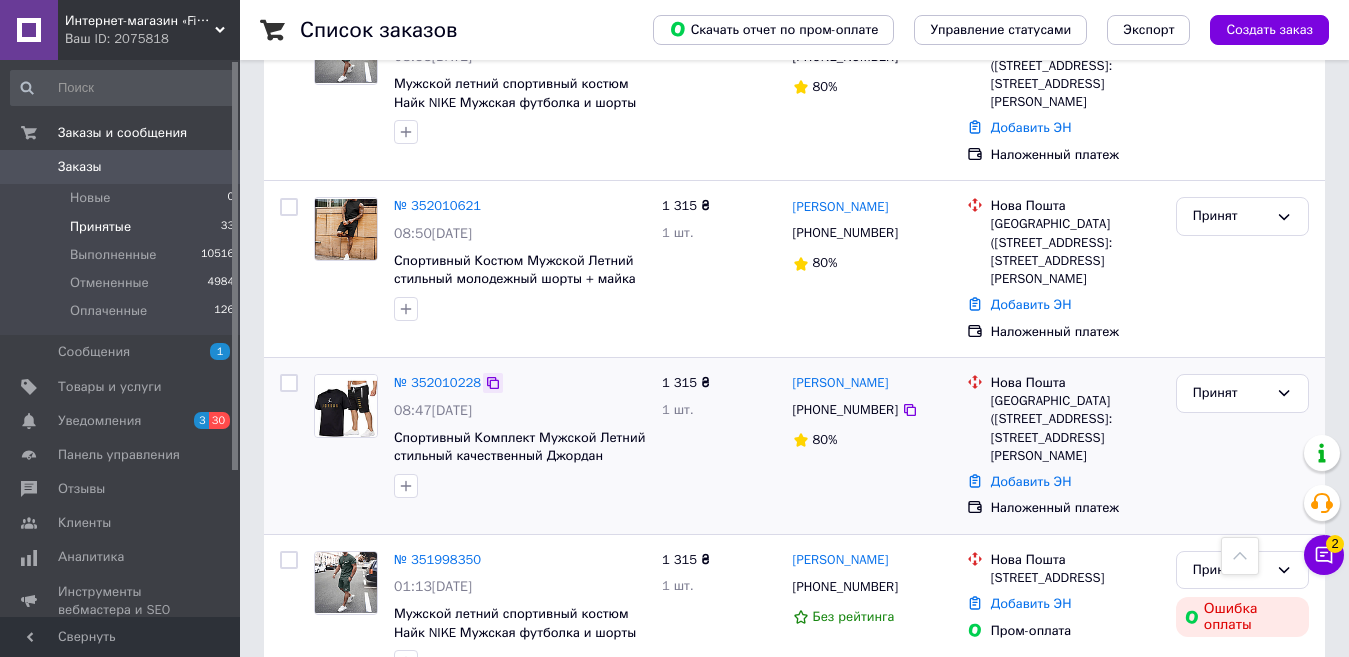 click 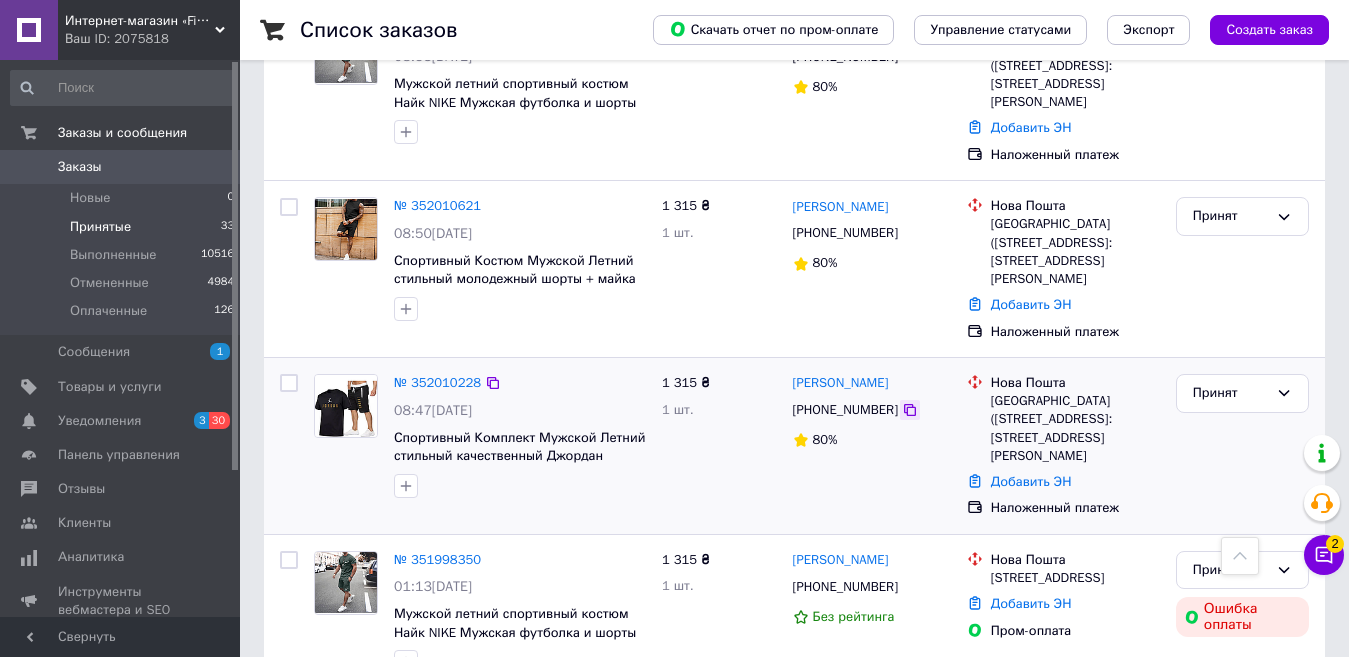 click 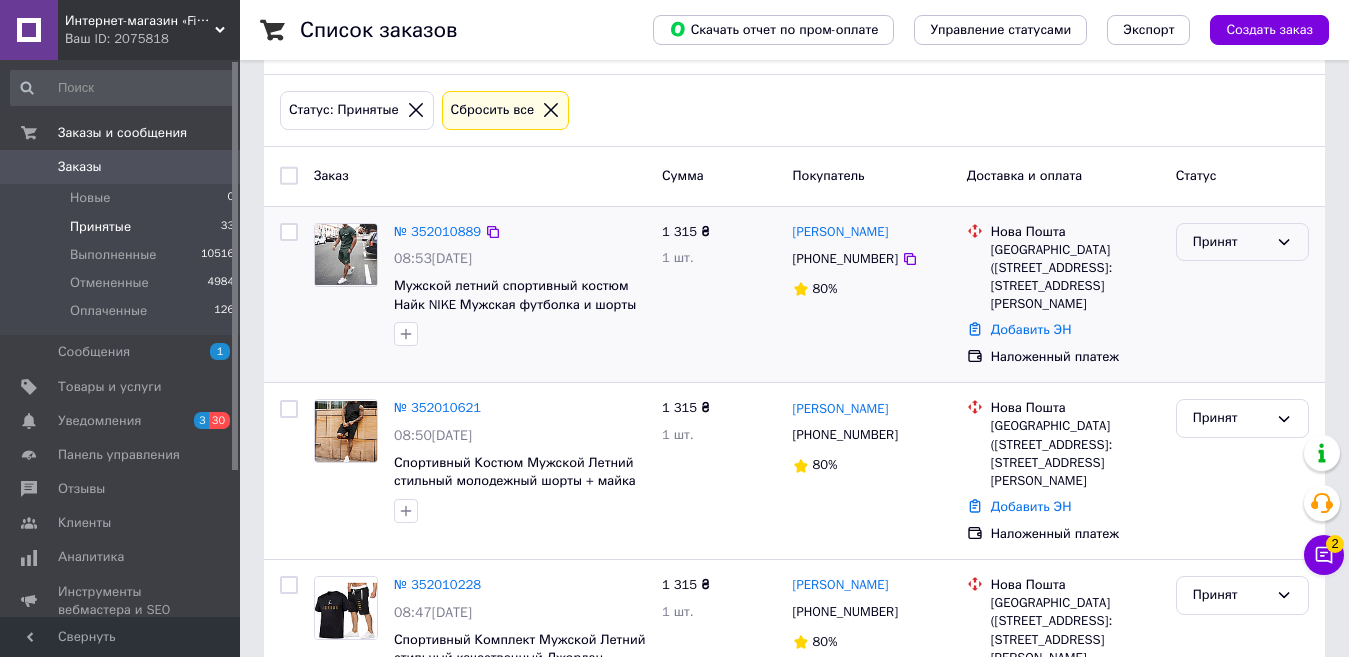 scroll, scrollTop: 343, scrollLeft: 0, axis: vertical 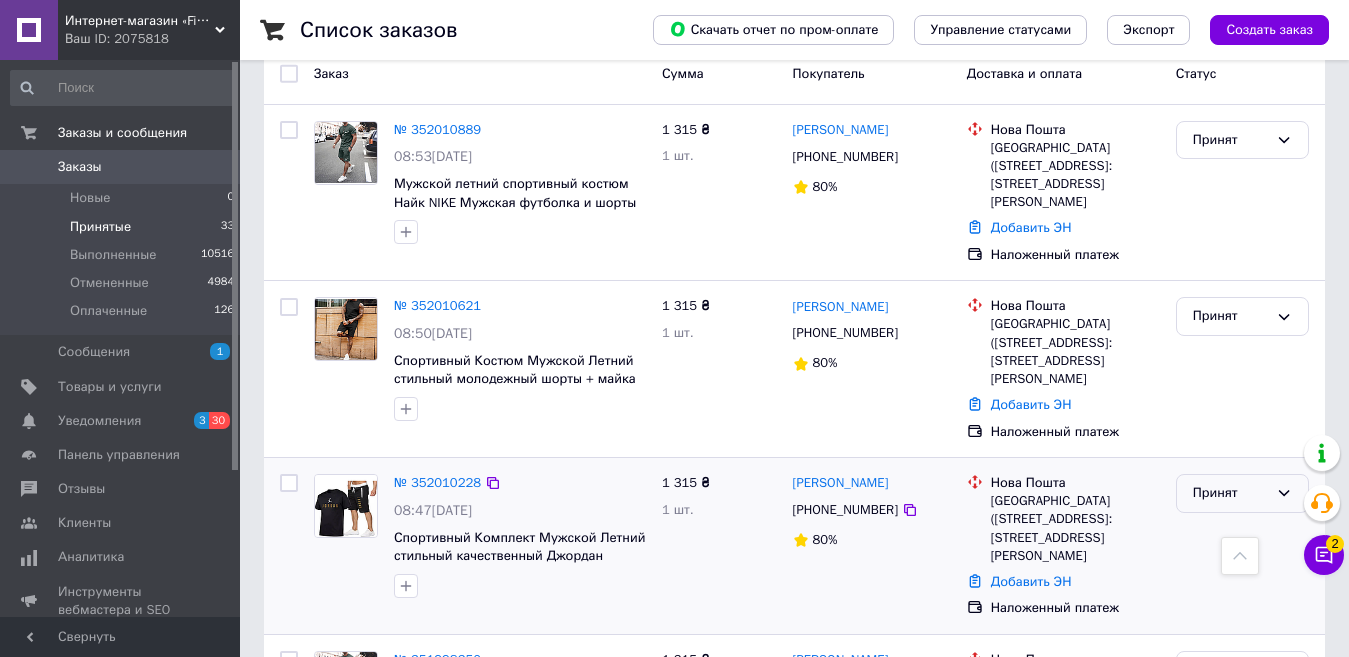 click on "Принят" at bounding box center (1230, 493) 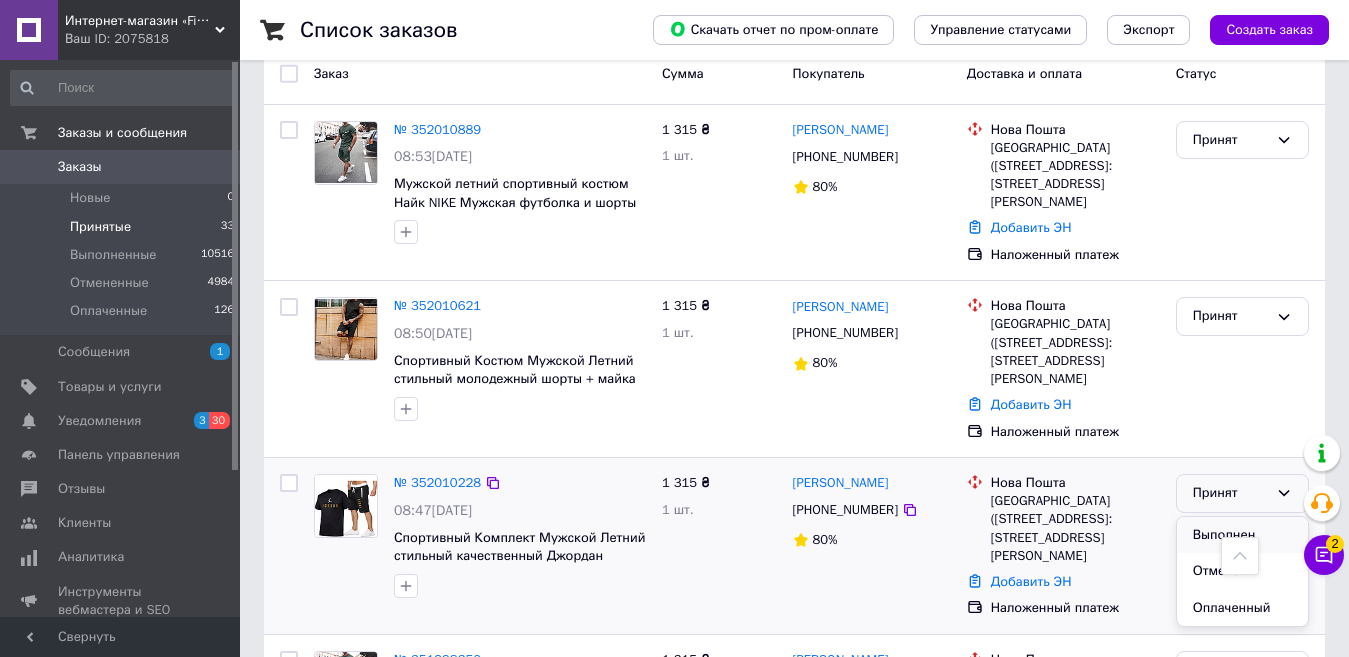 click on "Выполнен" at bounding box center [1242, 535] 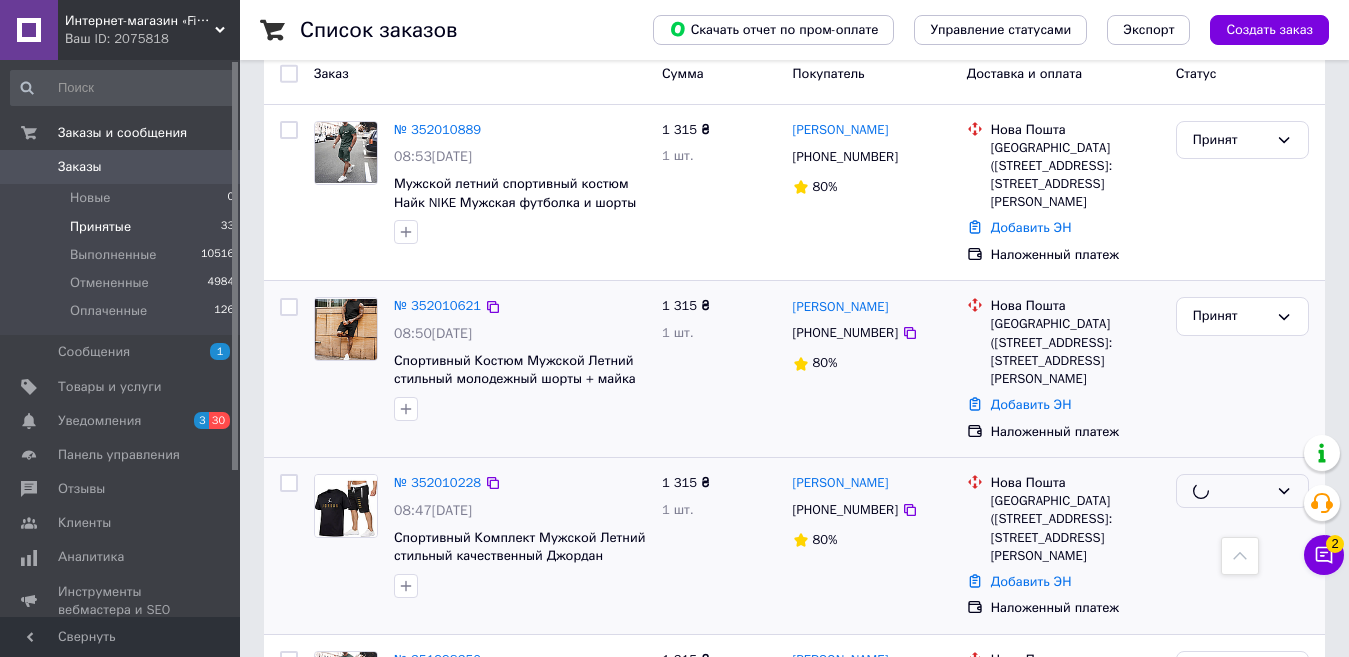 click on "Принят" at bounding box center [1242, 369] 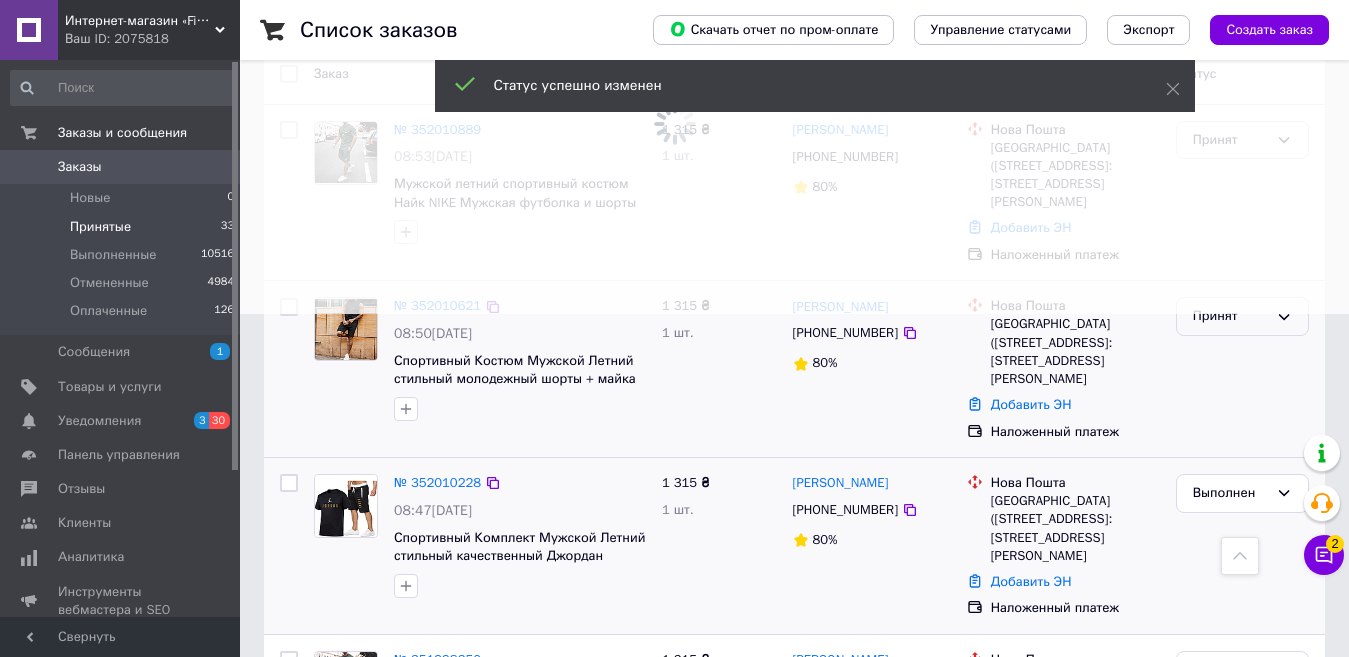 click on "Принят" at bounding box center (1230, 316) 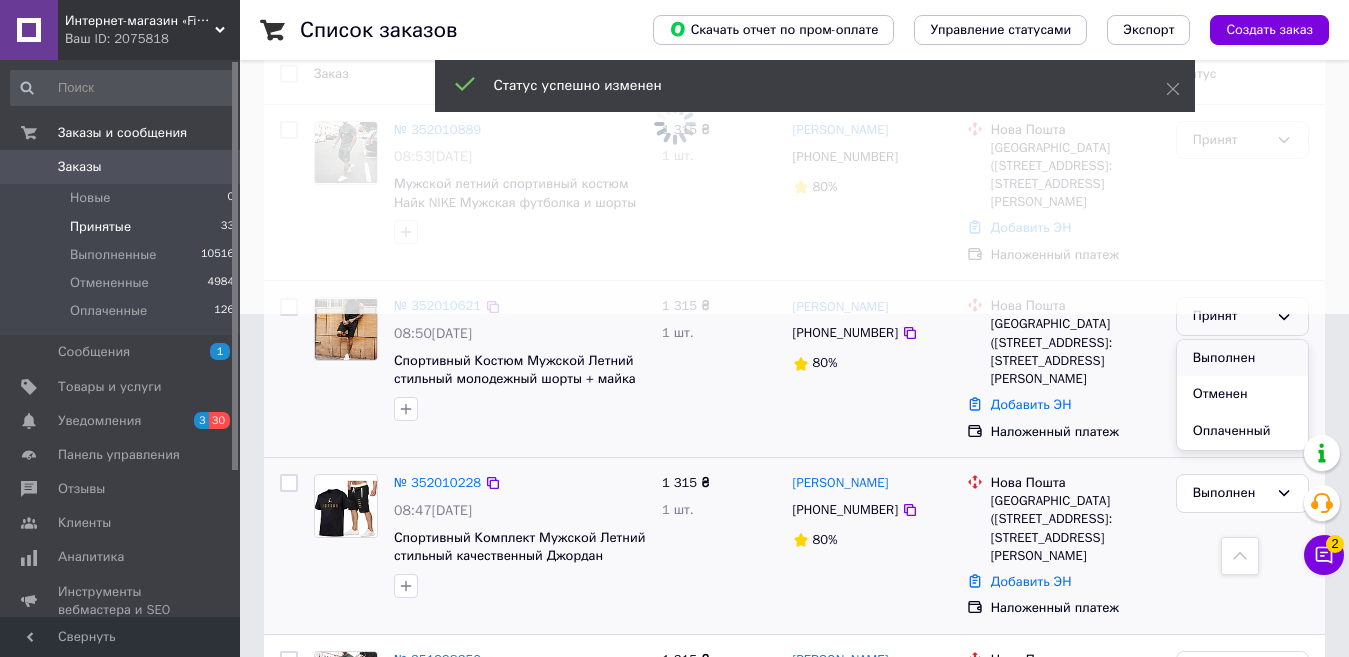 click on "Выполнен" at bounding box center (1242, 358) 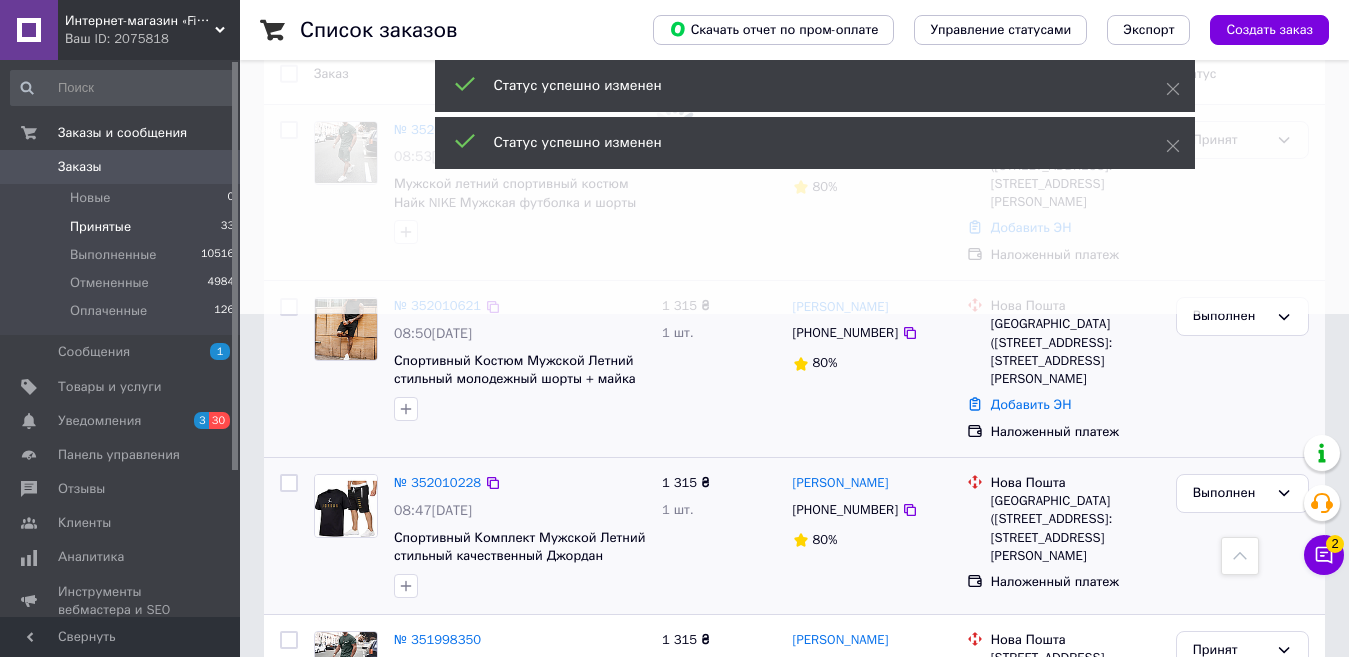 click at bounding box center (674, -15) 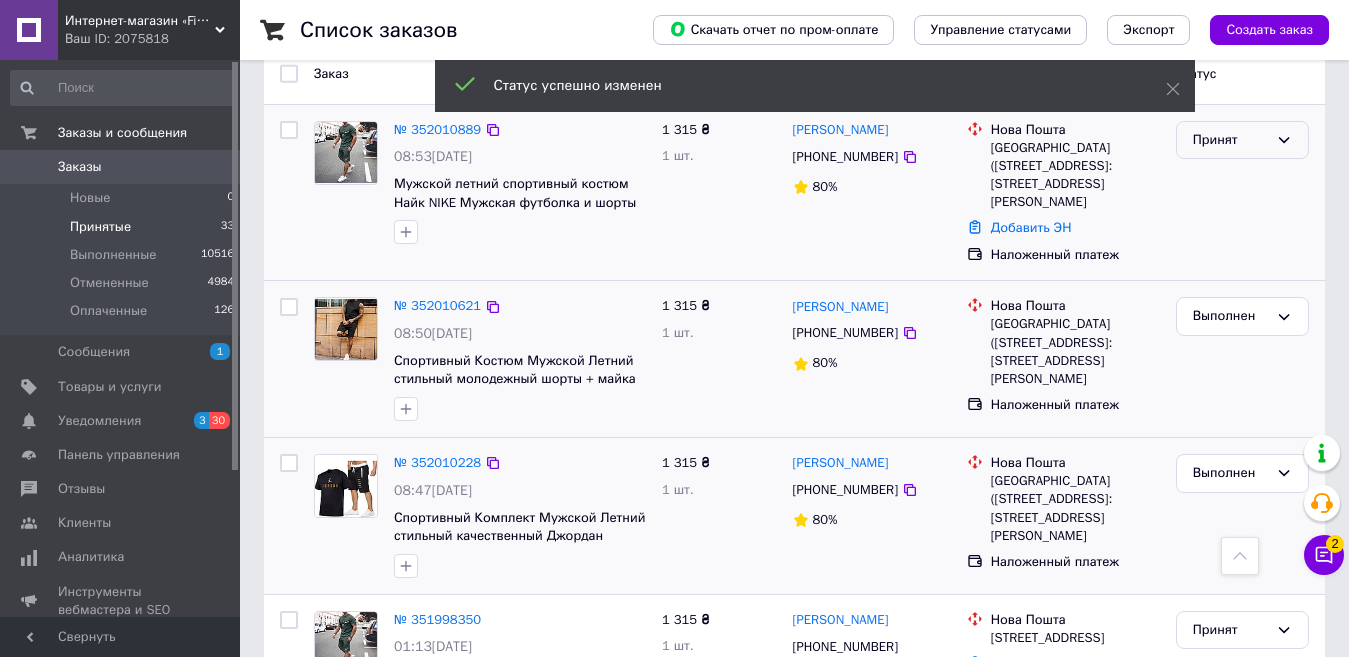 click on "Принят" at bounding box center (1230, 140) 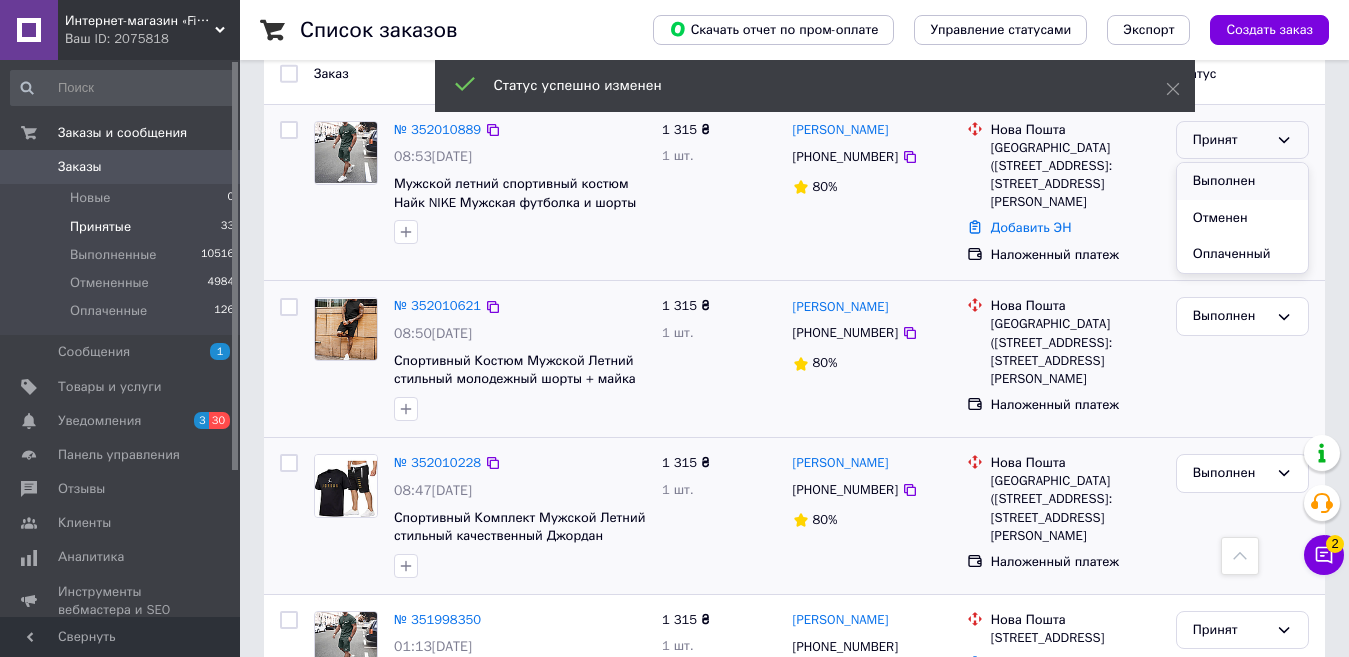 click on "Выполнен" at bounding box center (1242, 181) 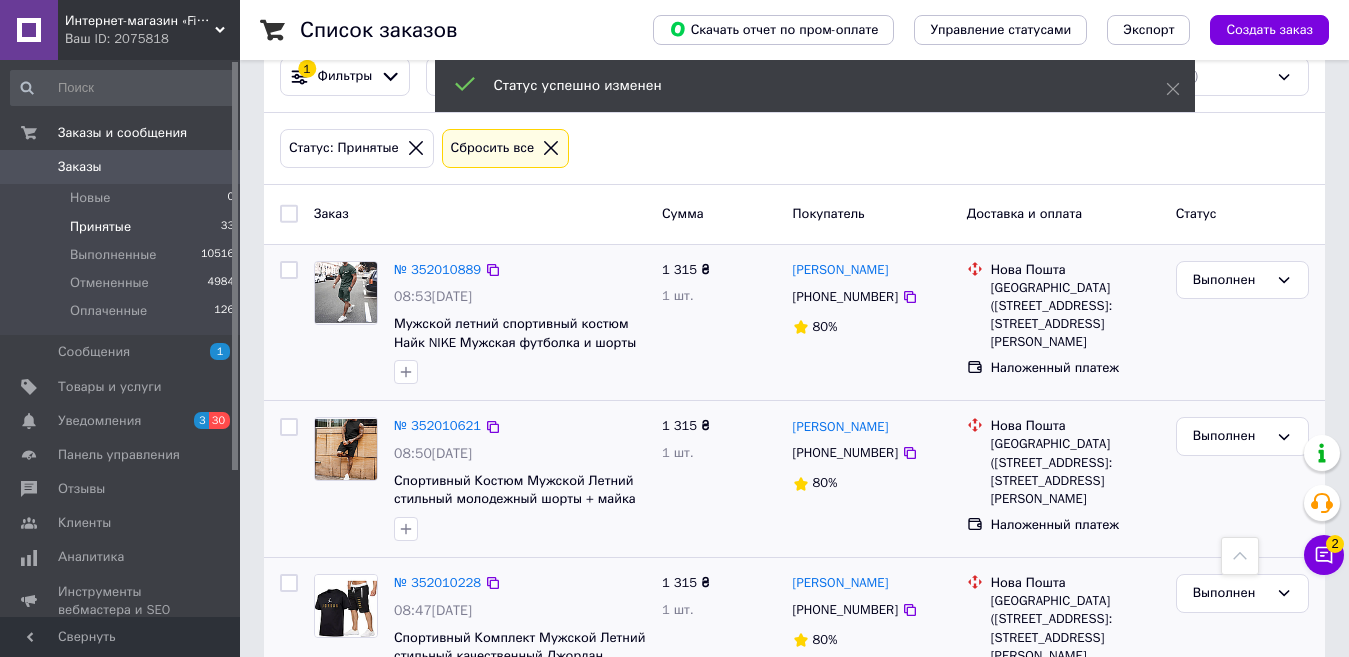 scroll, scrollTop: 143, scrollLeft: 0, axis: vertical 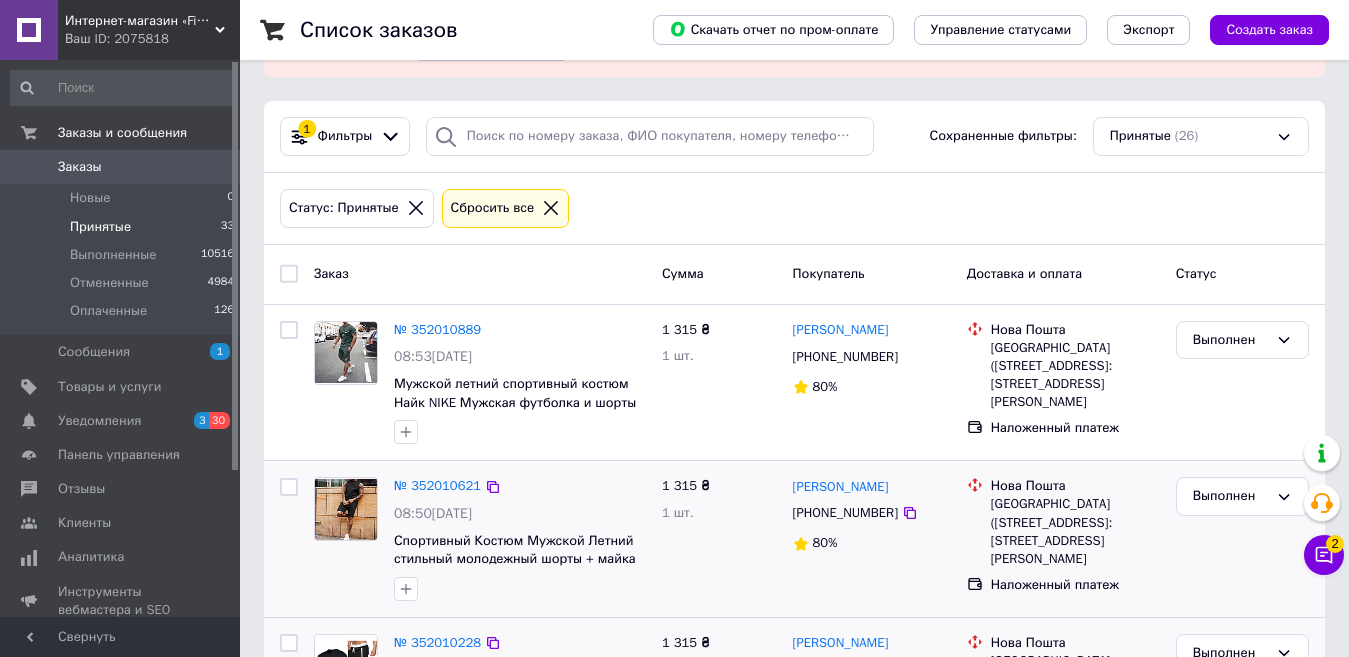 click 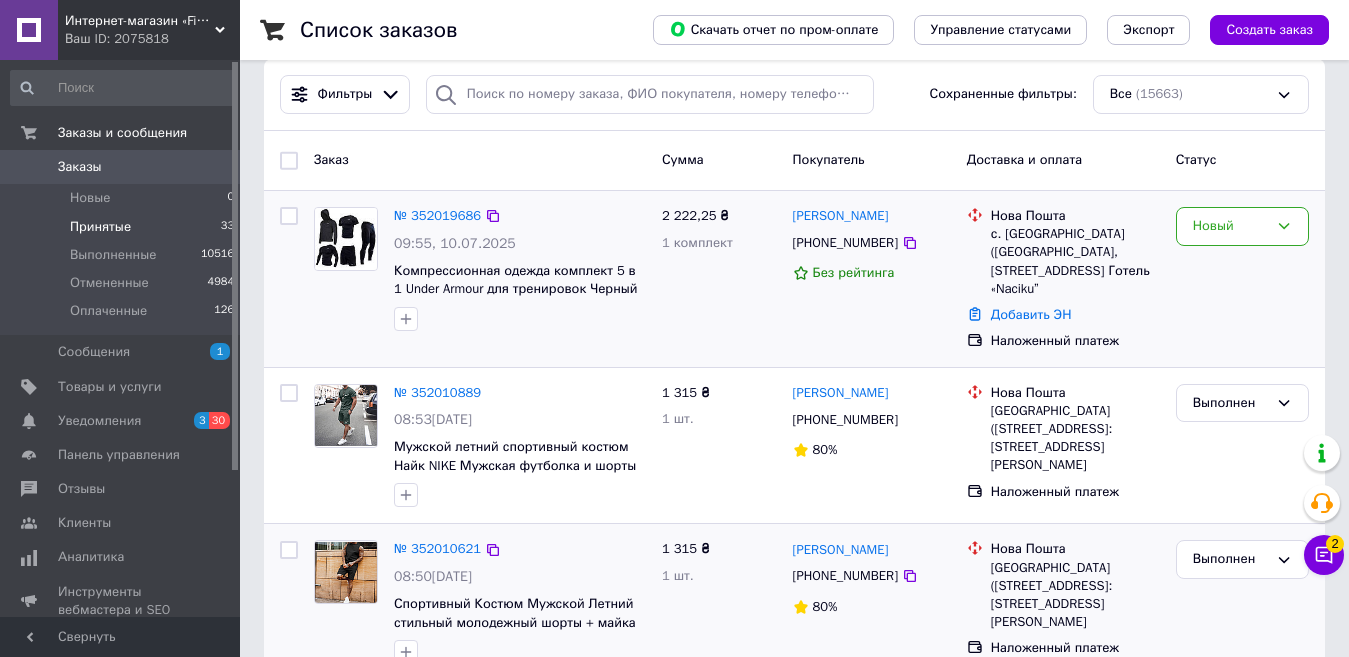 scroll, scrollTop: 300, scrollLeft: 0, axis: vertical 